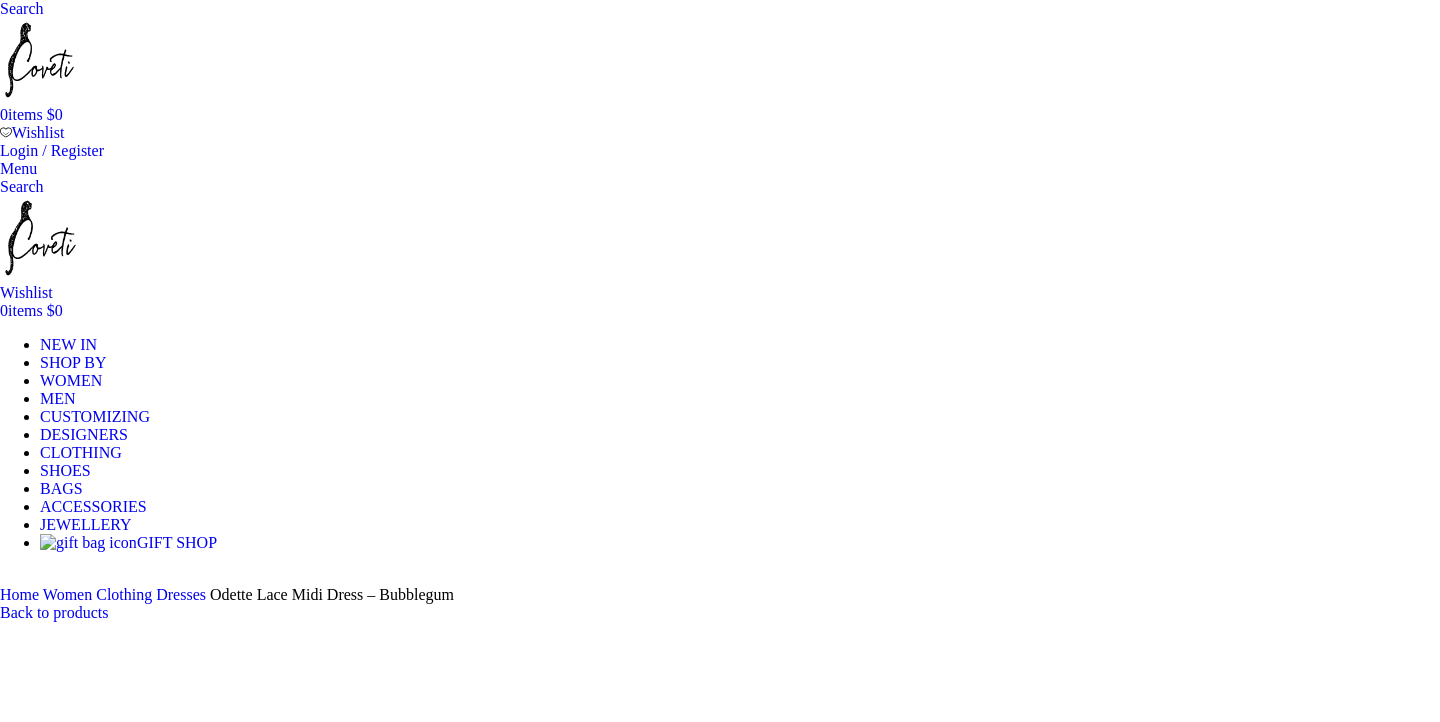 scroll, scrollTop: 0, scrollLeft: 0, axis: both 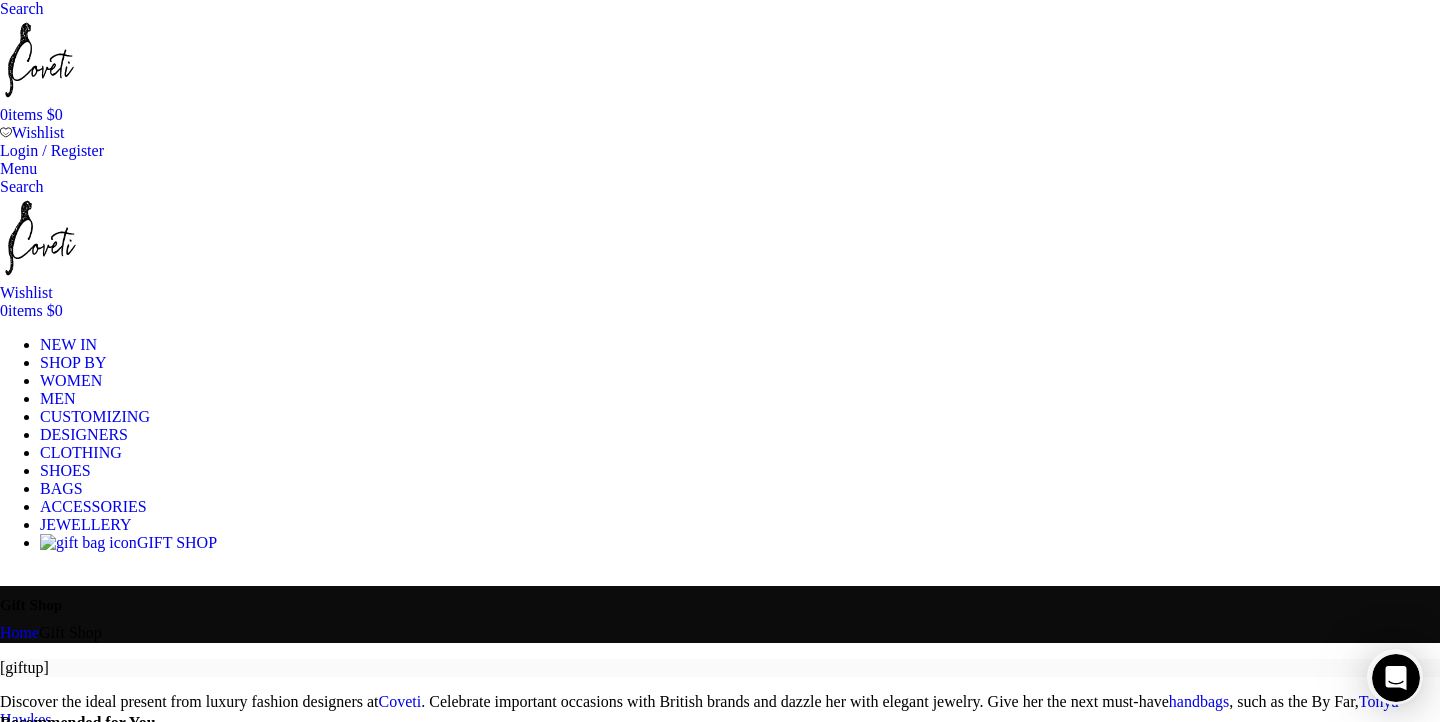 click on "New in clothing" at bounding box center (-37, 784) 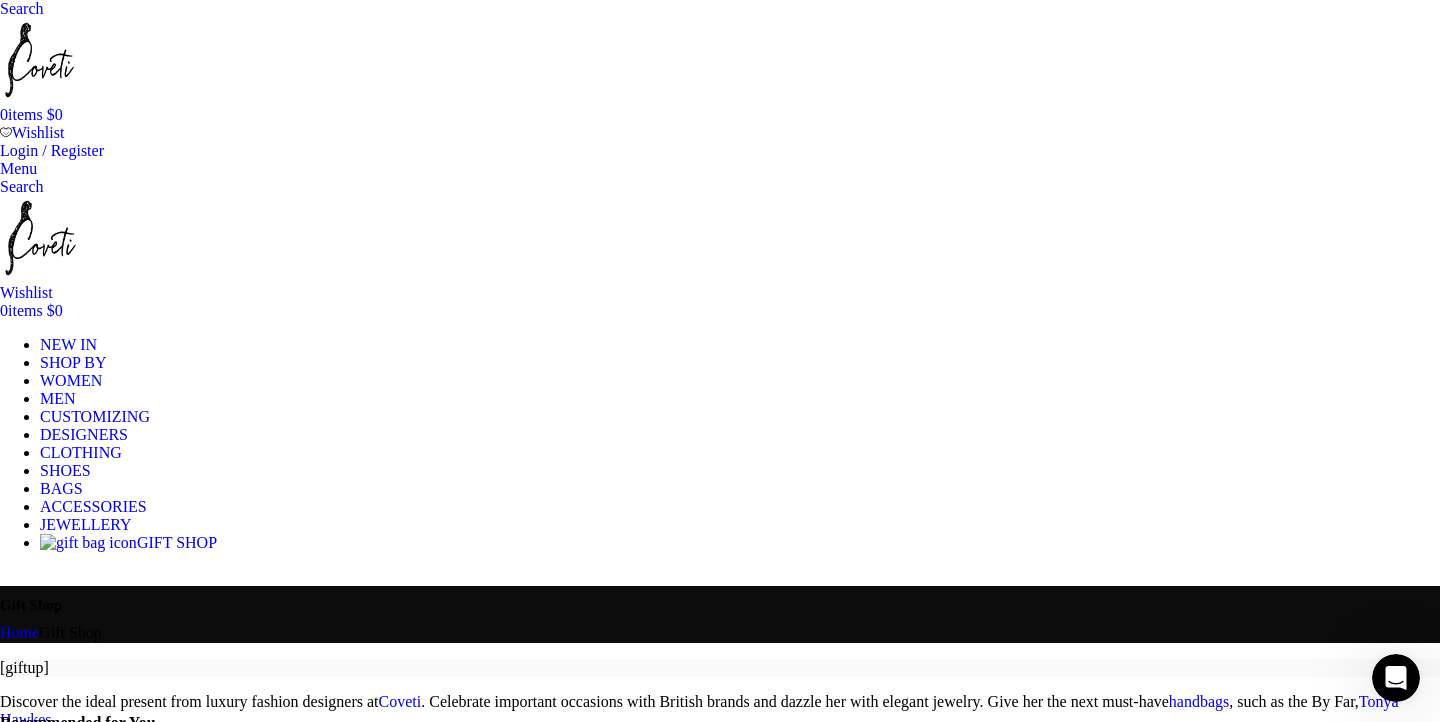 click on "New in clothing" at bounding box center [-37, 784] 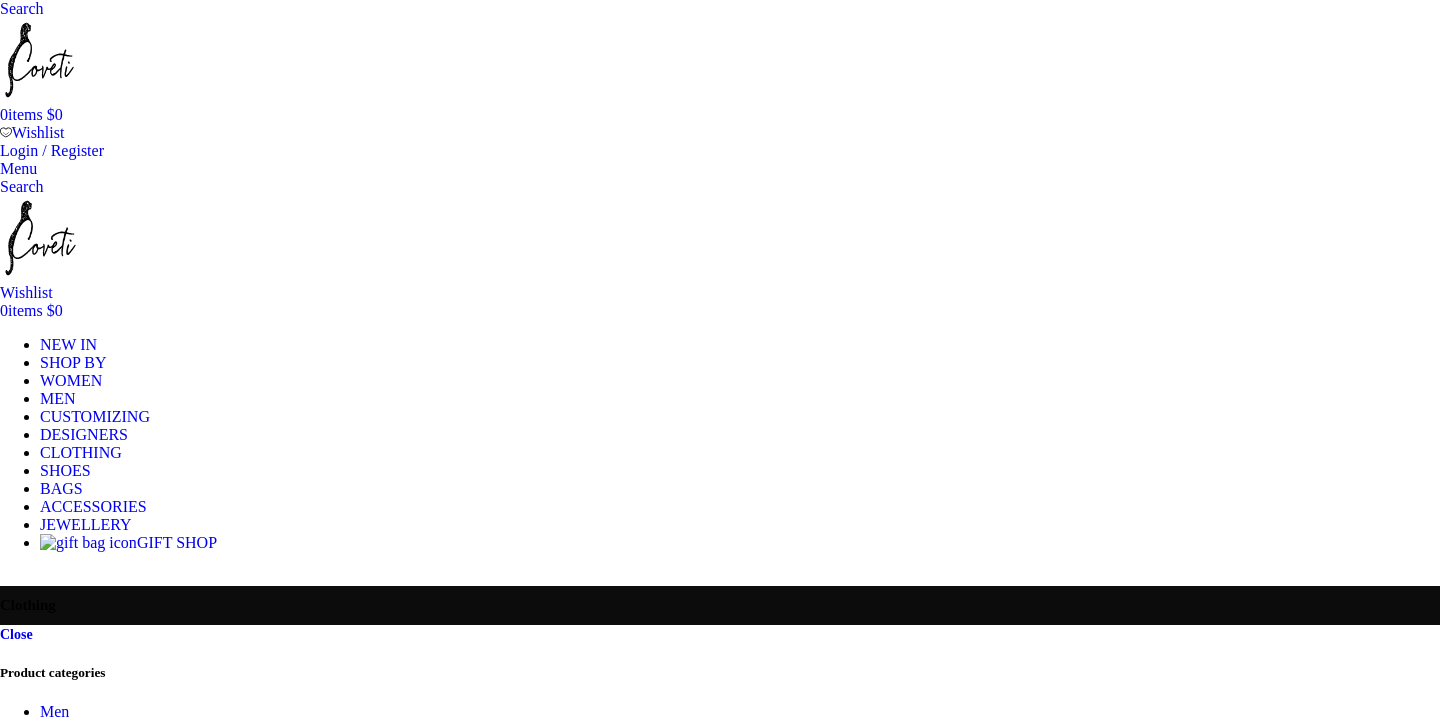scroll, scrollTop: 0, scrollLeft: 0, axis: both 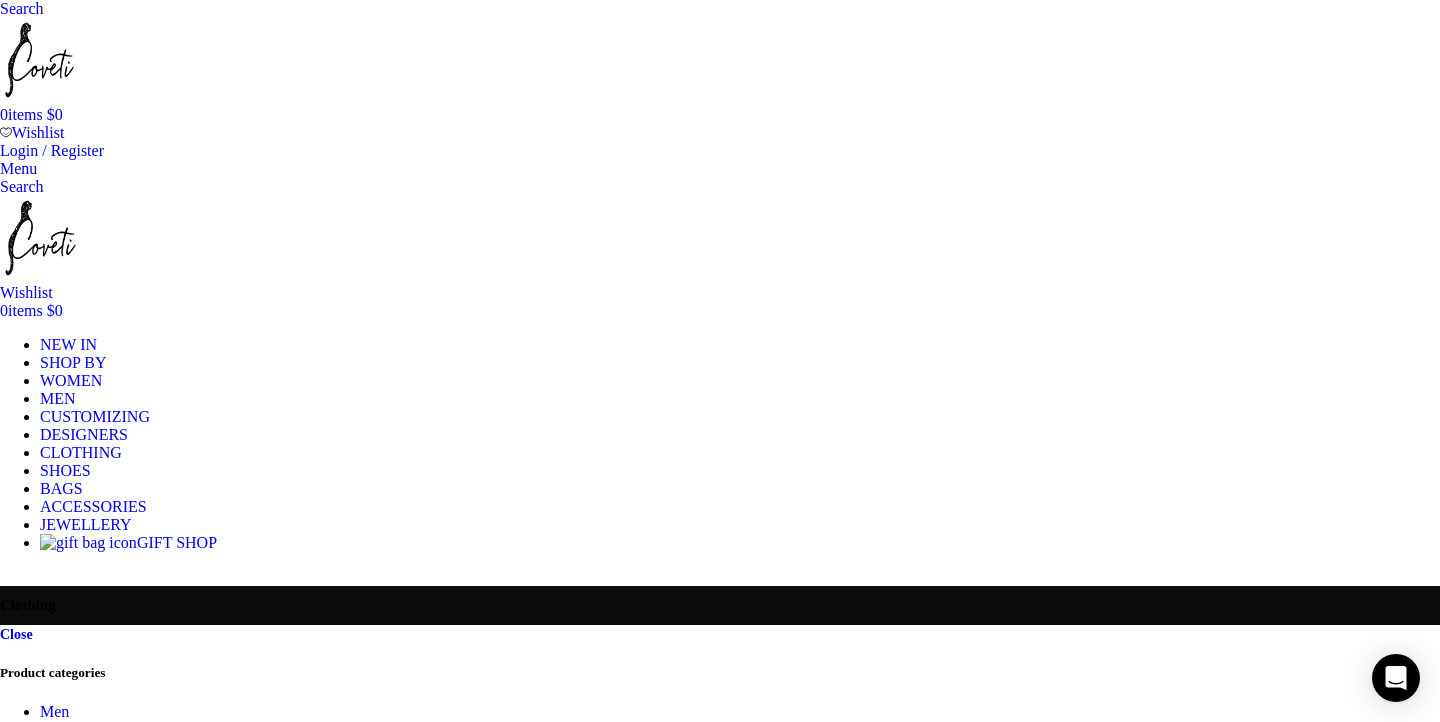 click on "Product categories" at bounding box center [720, 673] 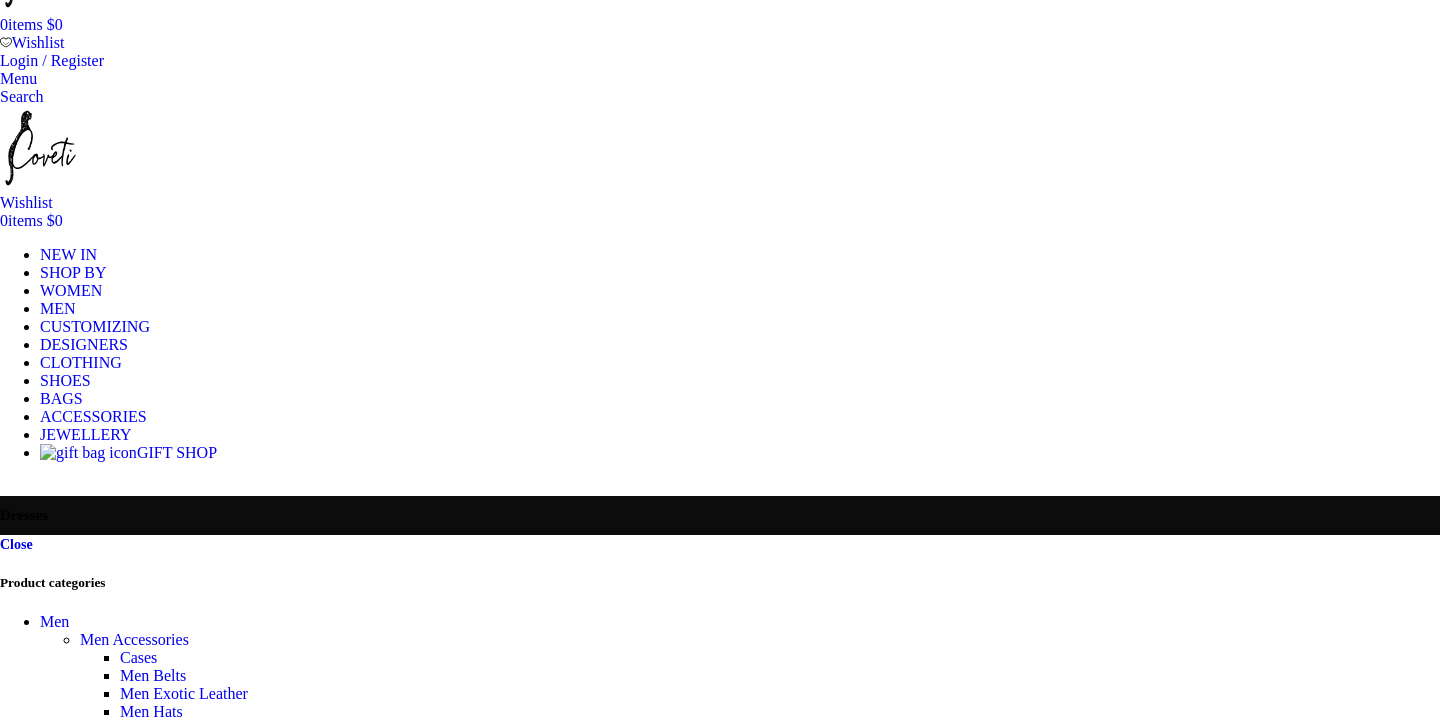 scroll, scrollTop: 90, scrollLeft: 0, axis: vertical 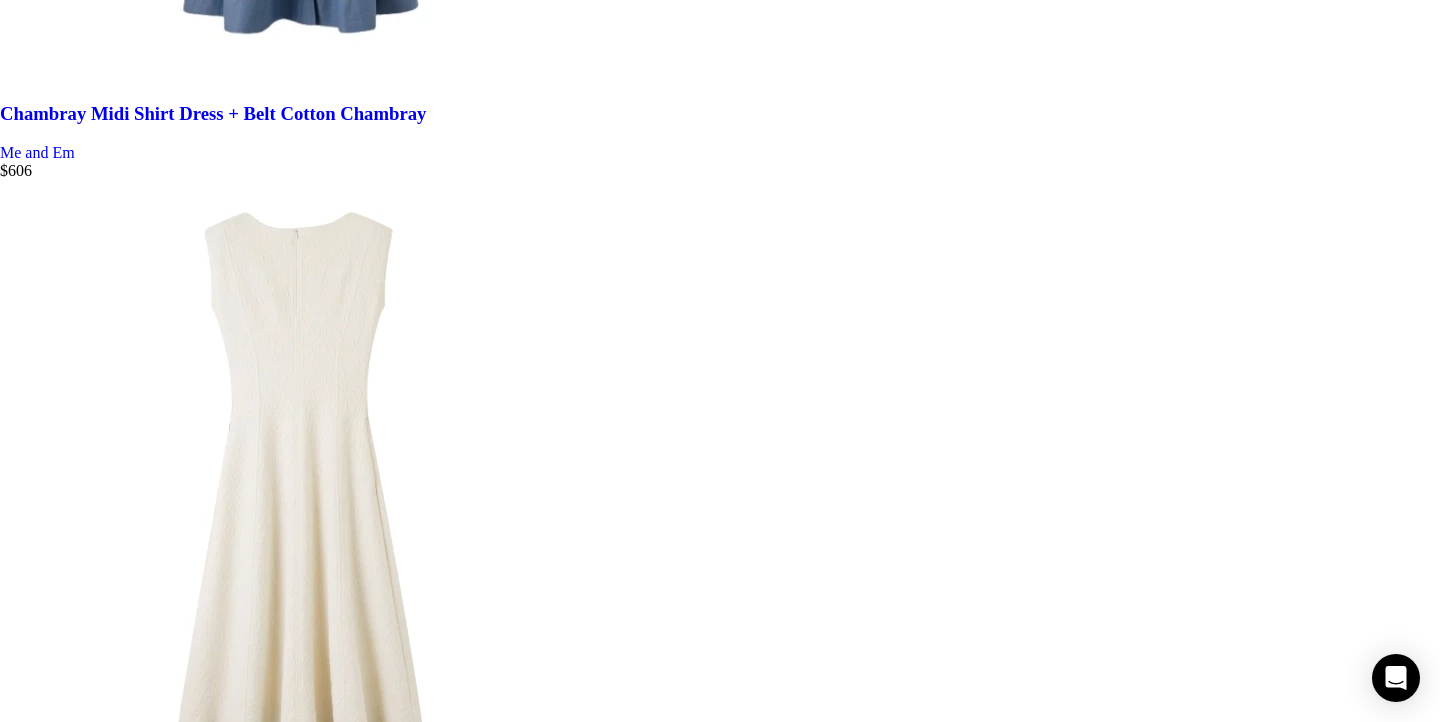 click on "All clothing" at bounding box center [-218, -7292] 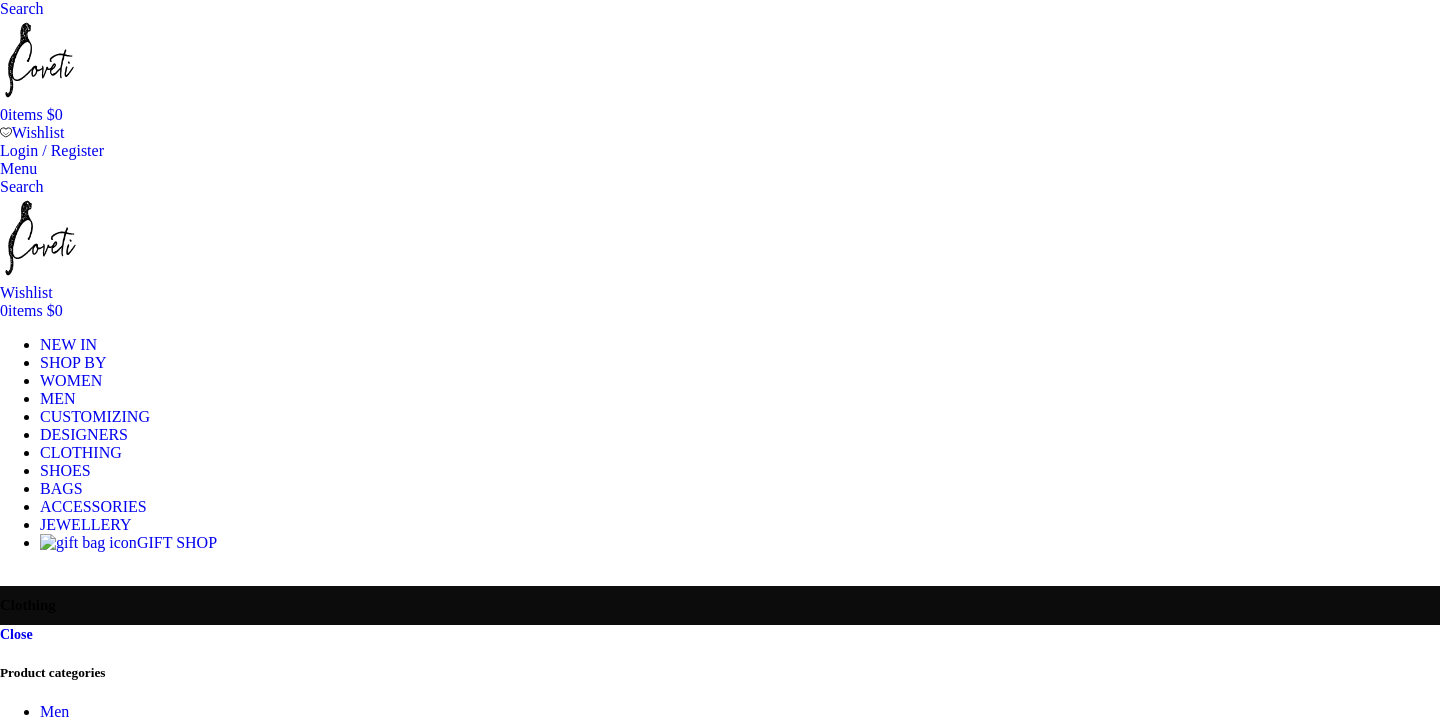 scroll, scrollTop: 0, scrollLeft: 0, axis: both 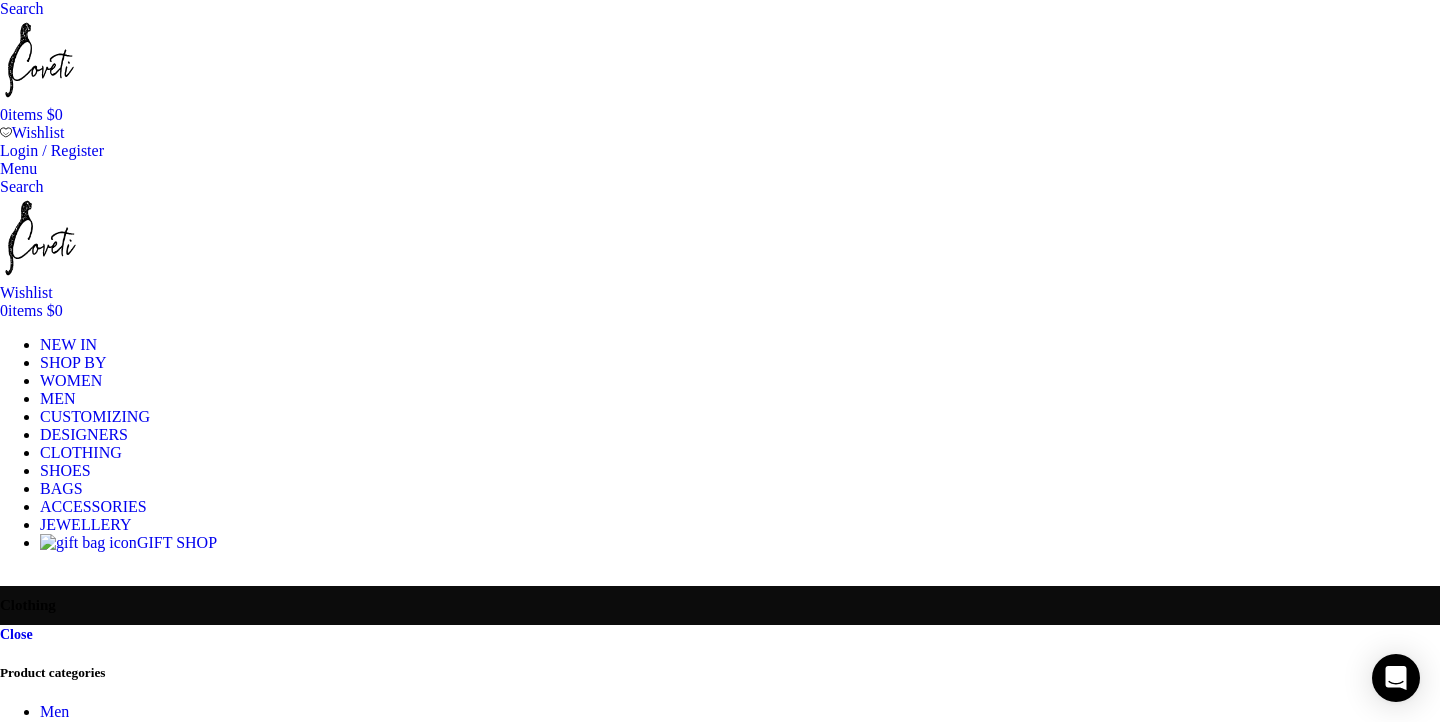 click on "Dresses" at bounding box center (145, 2277) 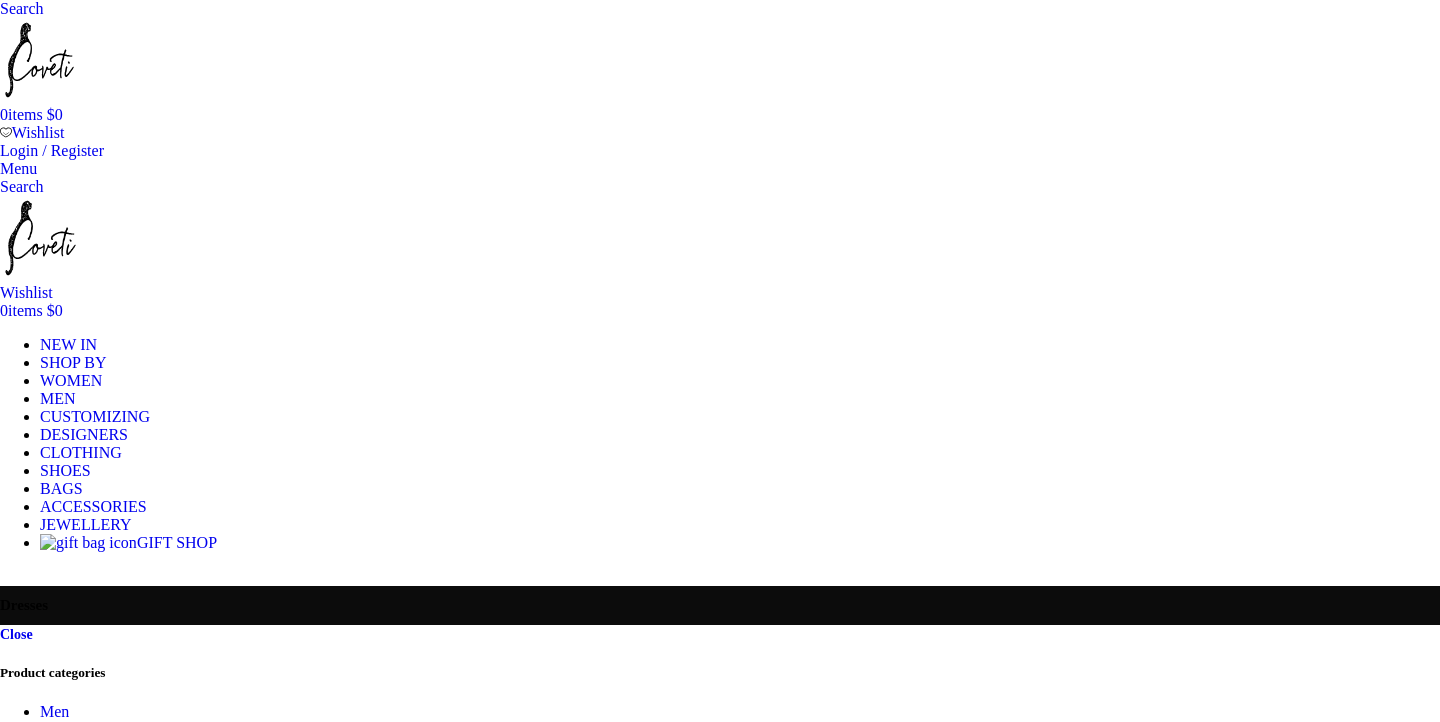 scroll, scrollTop: 0, scrollLeft: 0, axis: both 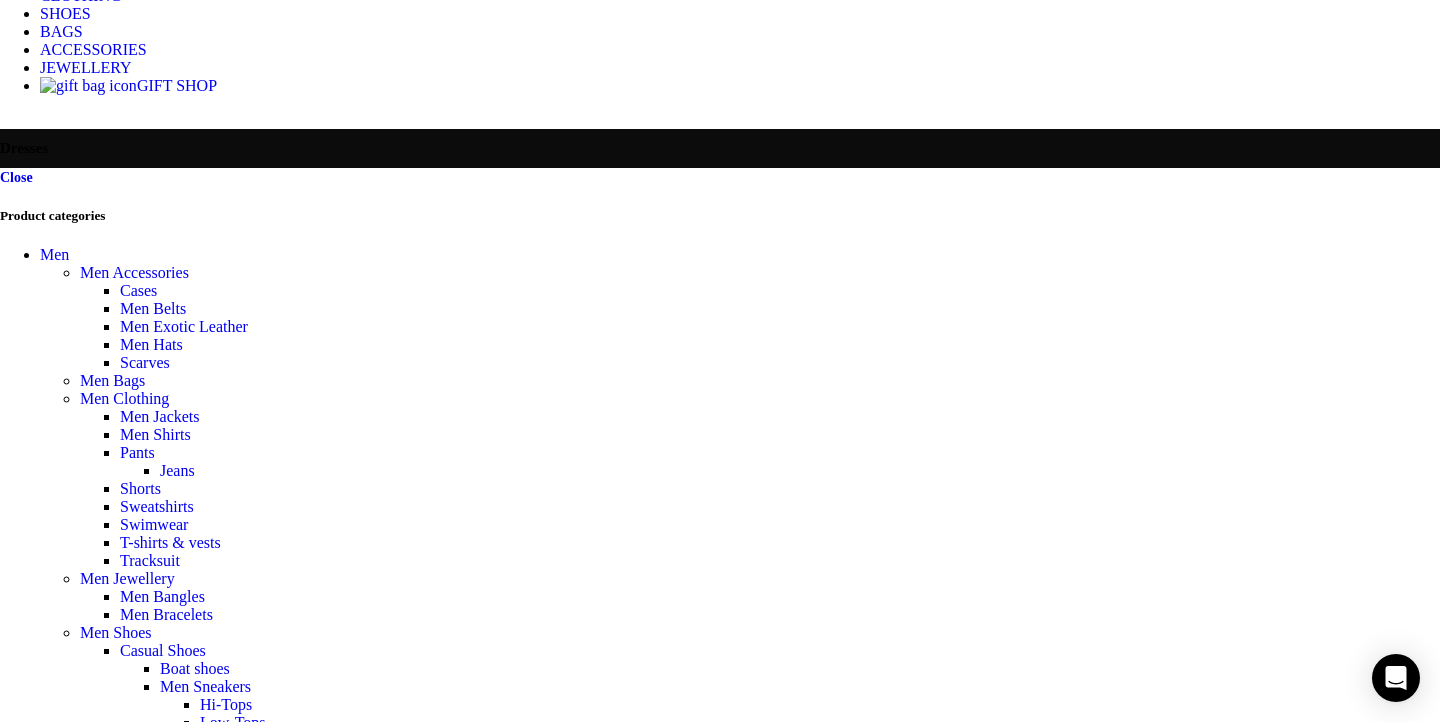 click on "Sort by popularity
Sort by average rating
Sort by latest
Sort by price: low to high
Sort by price: high to low" at bounding box center (84, 4201) 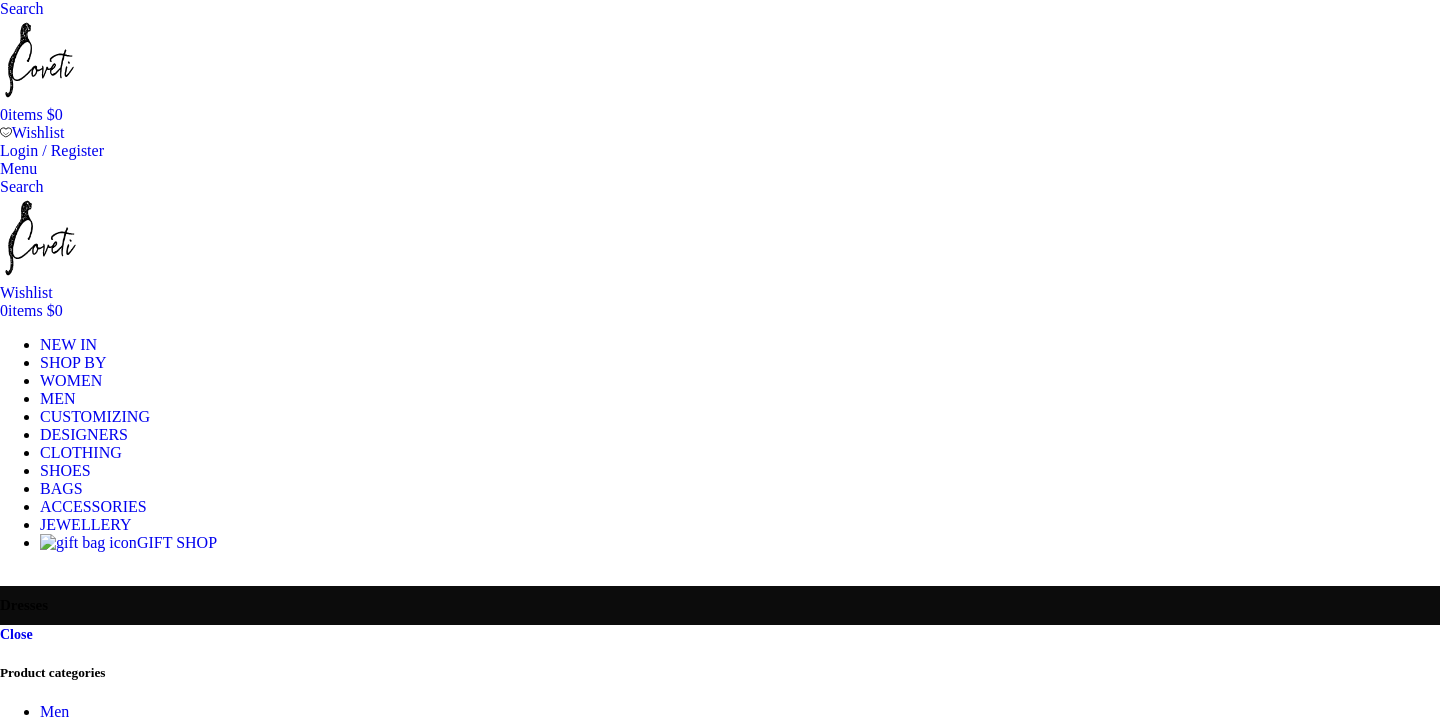 scroll, scrollTop: 0, scrollLeft: 0, axis: both 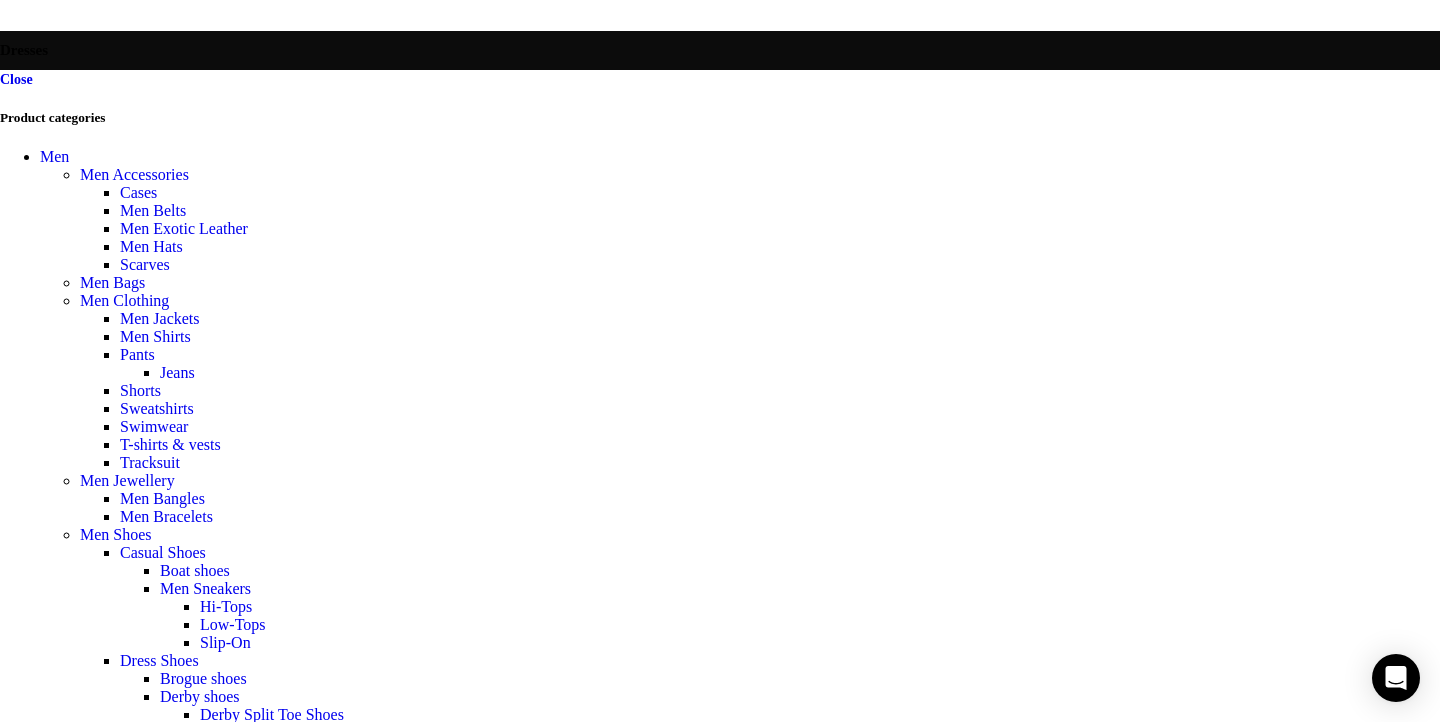 click on "Sort by popularity
Sort by average rating
Sort by latest
Sort by price: low to high
Sort by price: high to low" at bounding box center [84, 4103] 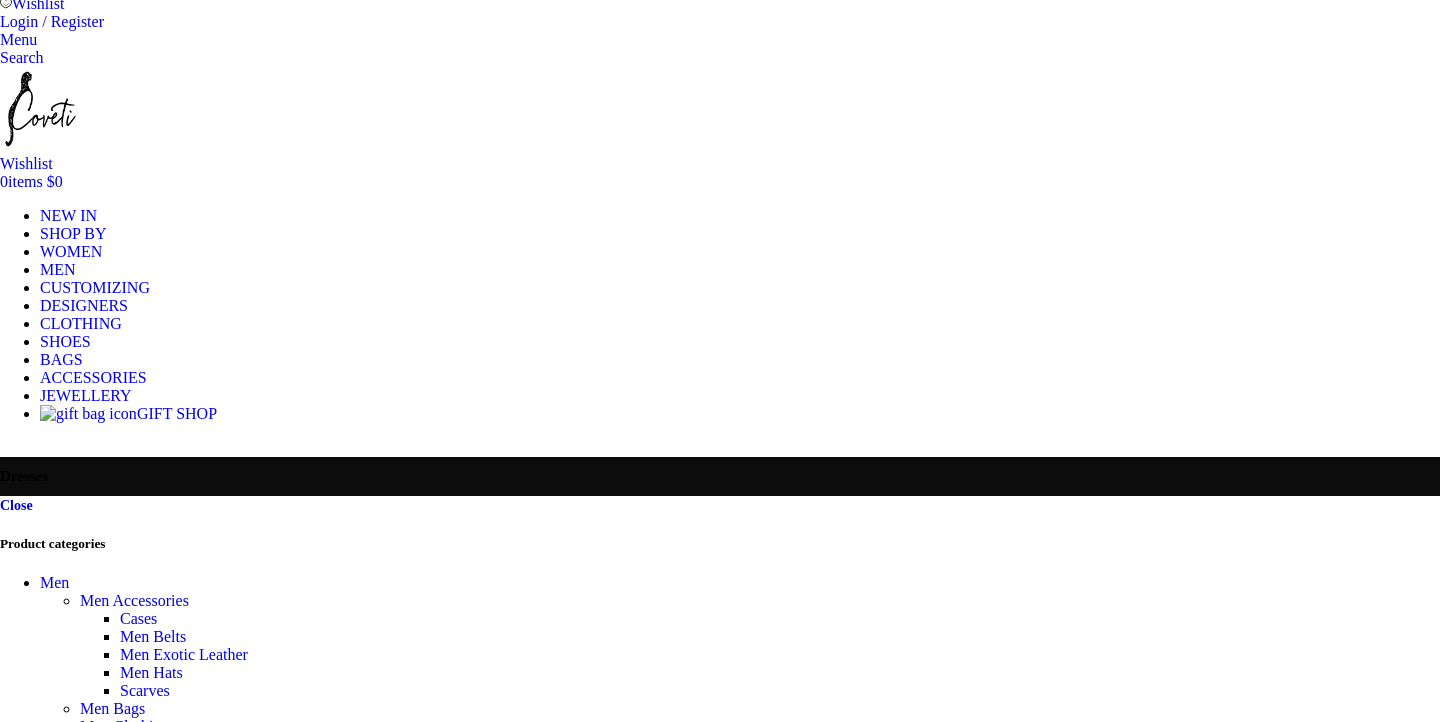 scroll, scrollTop: 459, scrollLeft: 0, axis: vertical 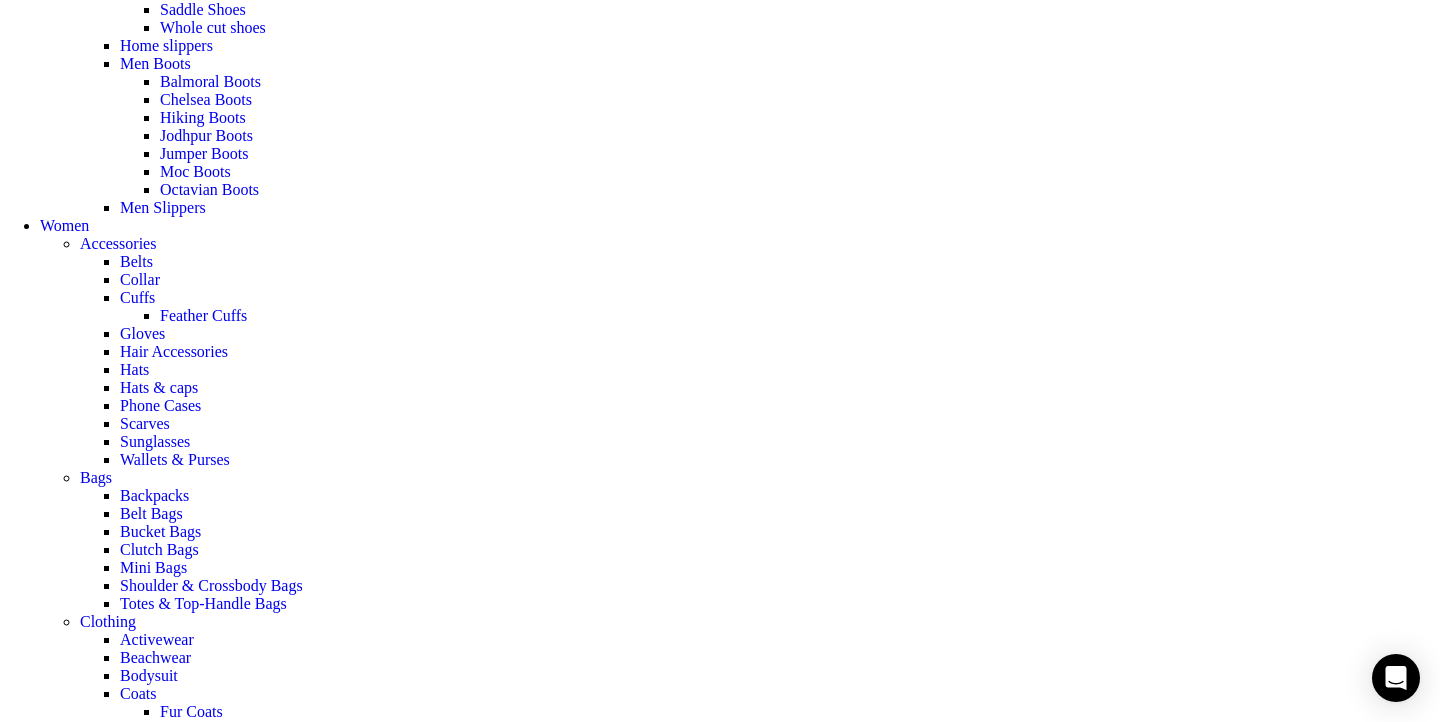 click at bounding box center [720, 7587] 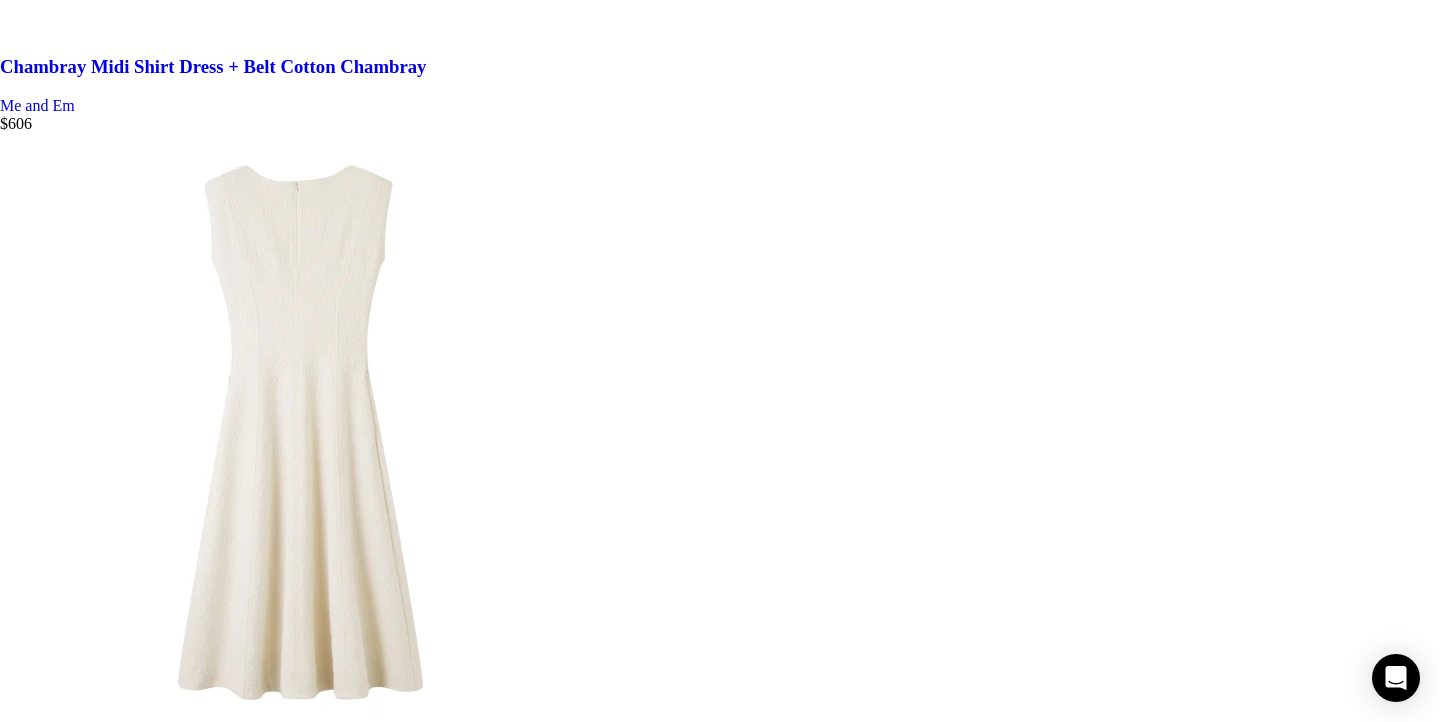 scroll, scrollTop: 8132, scrollLeft: 0, axis: vertical 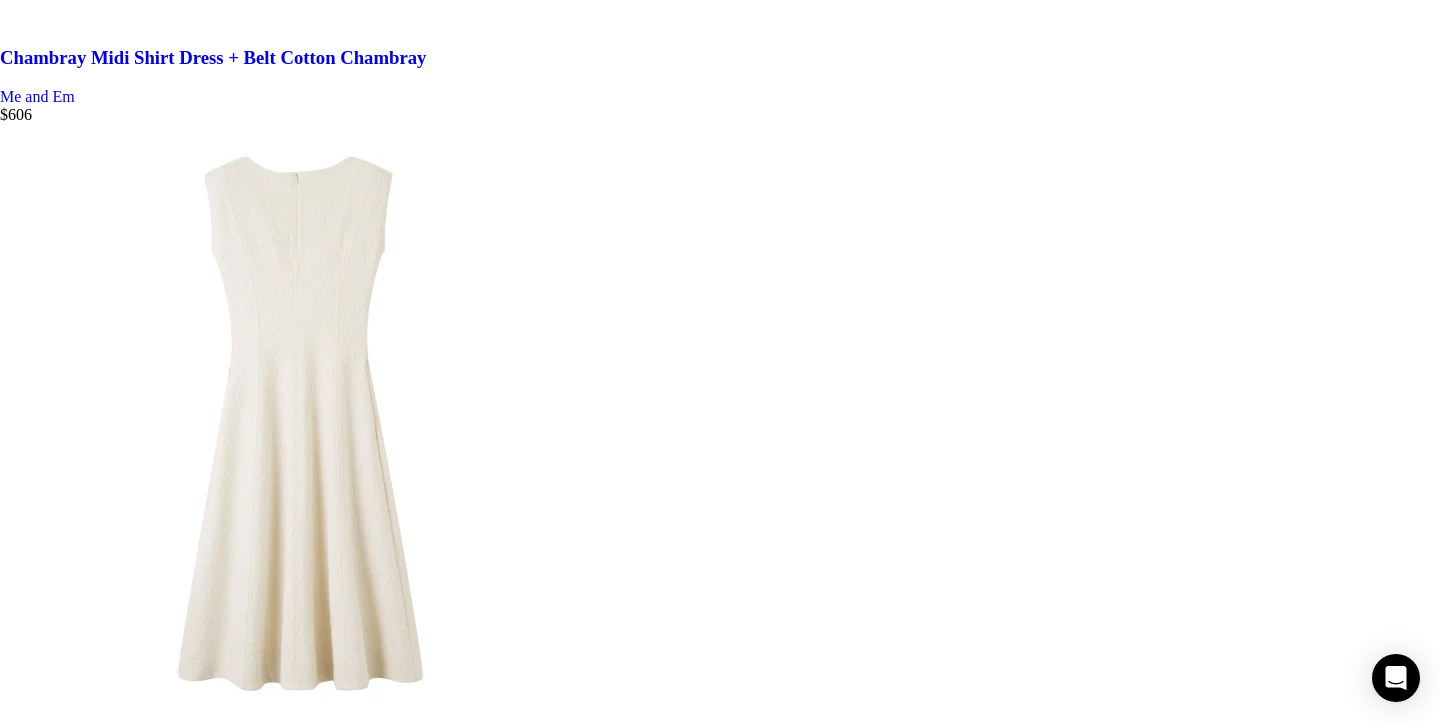 click on "2" at bounding box center (44, 32450) 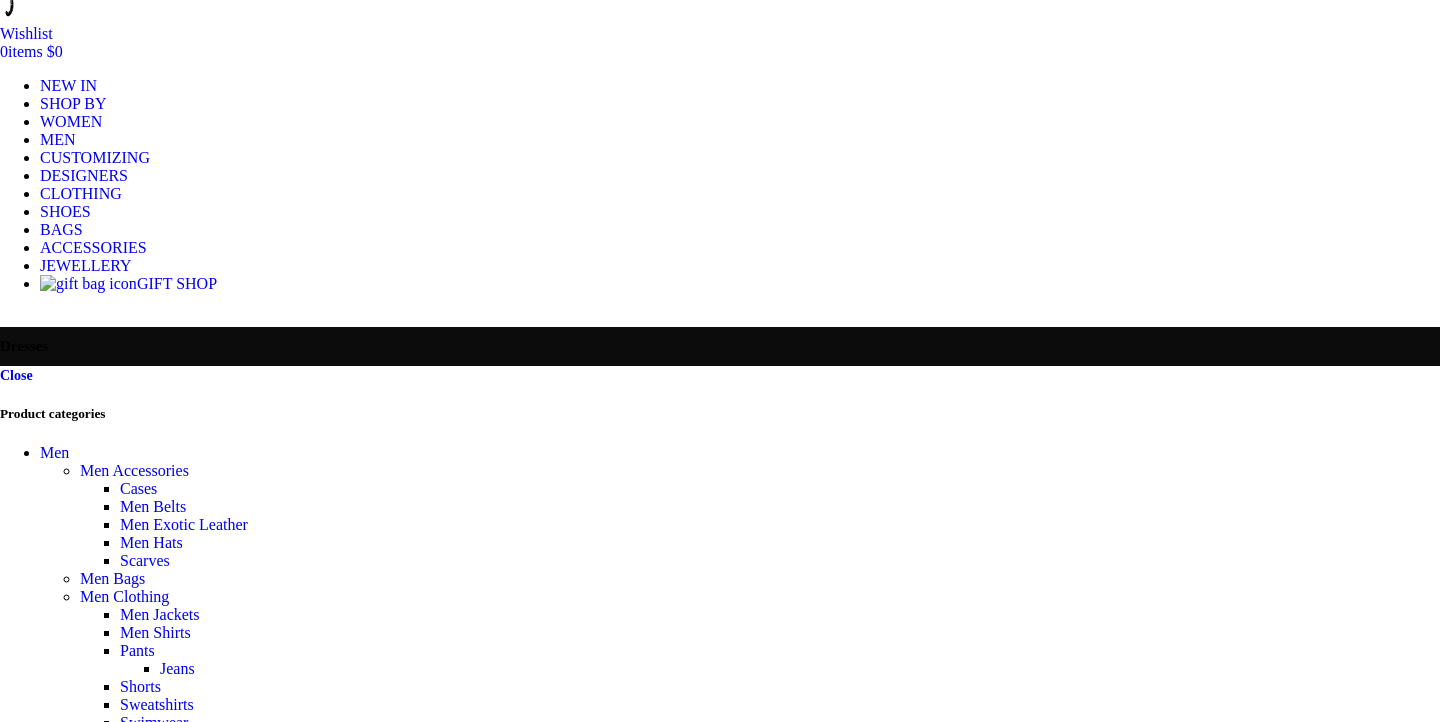 scroll, scrollTop: 345, scrollLeft: 0, axis: vertical 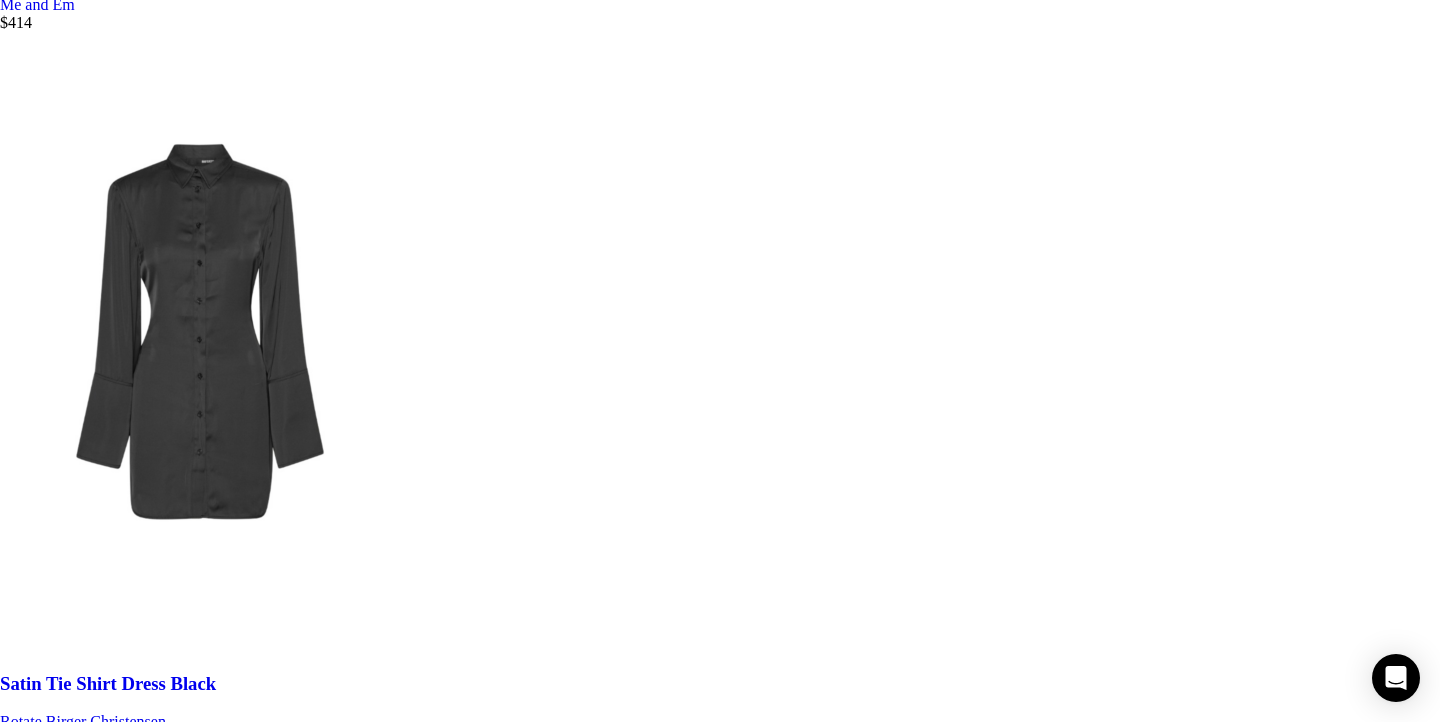 click on "3" at bounding box center (44, 31677) 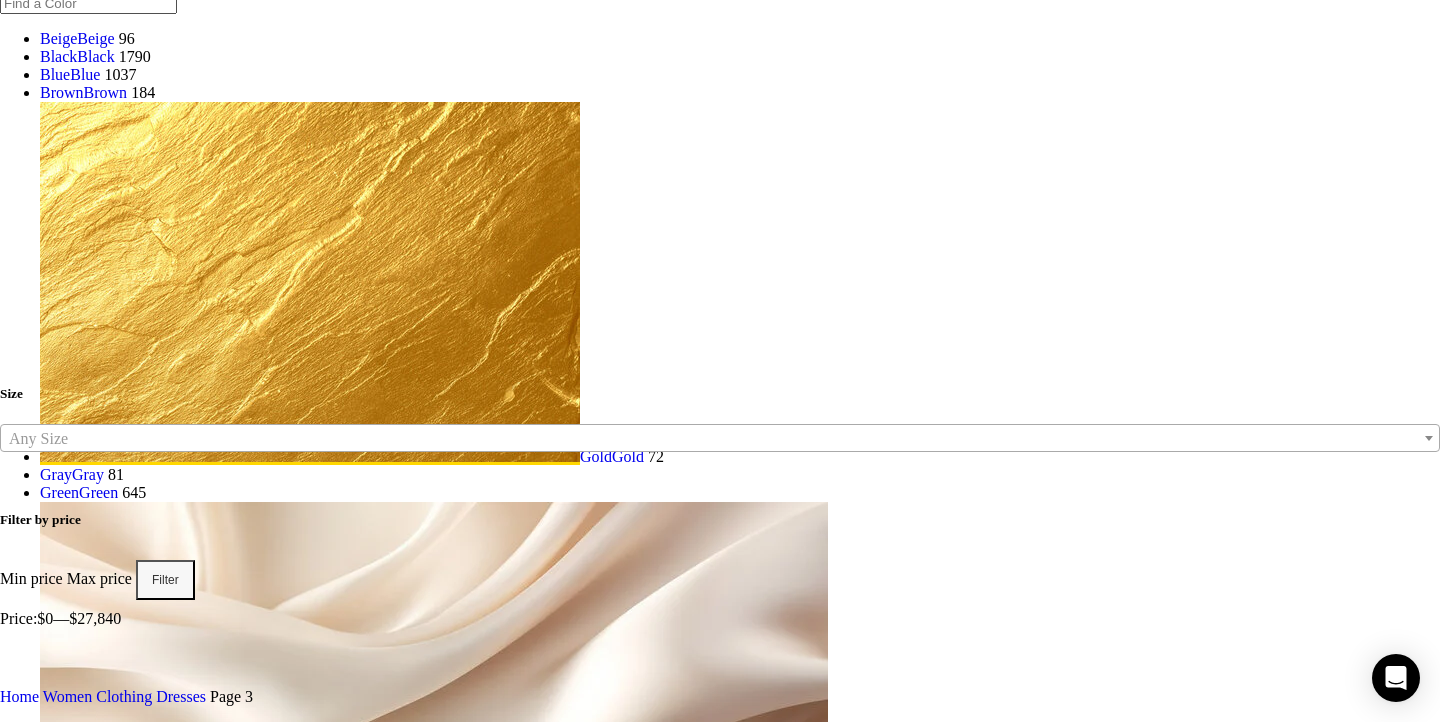 scroll, scrollTop: 3287, scrollLeft: 0, axis: vertical 